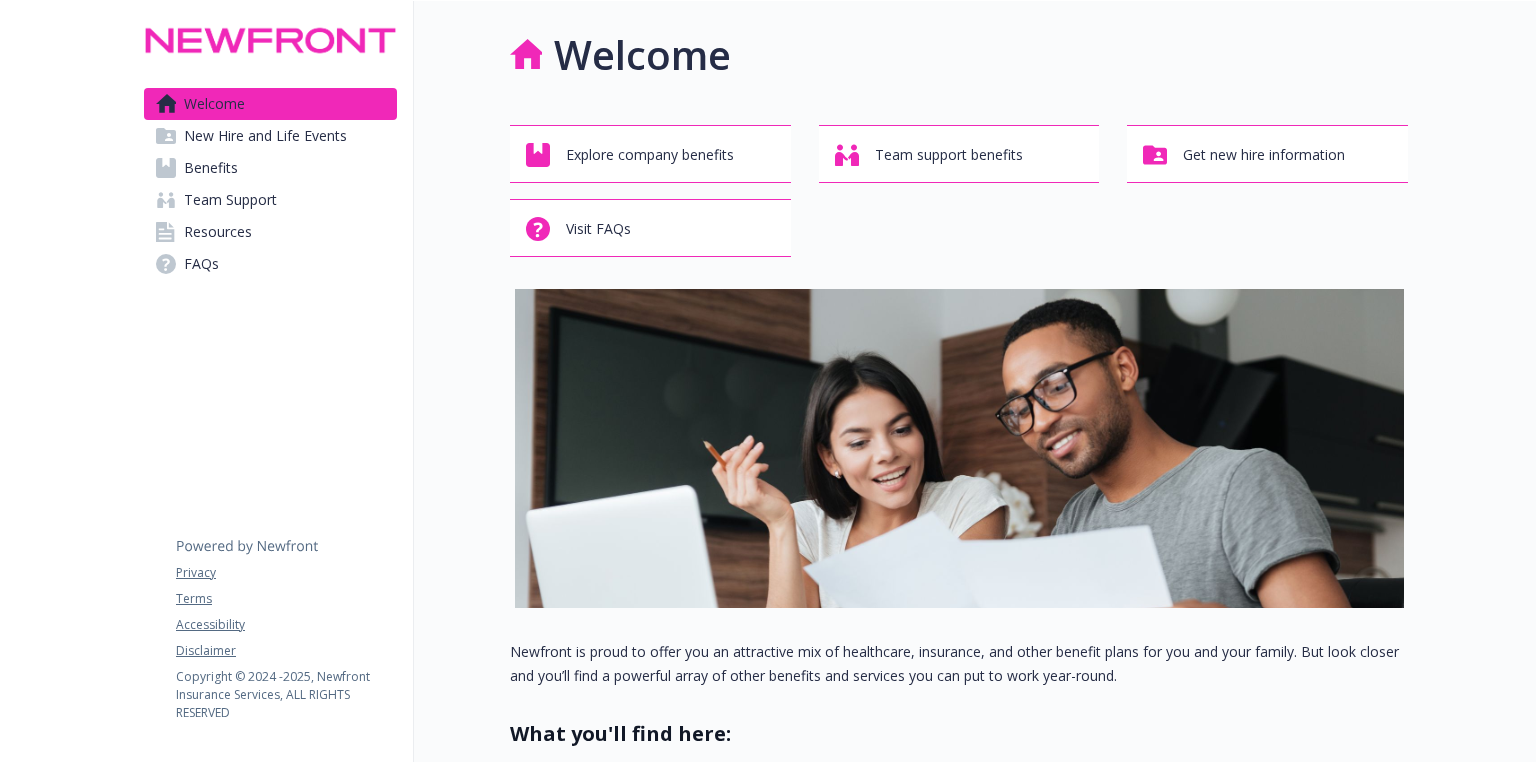 scroll, scrollTop: 0, scrollLeft: 0, axis: both 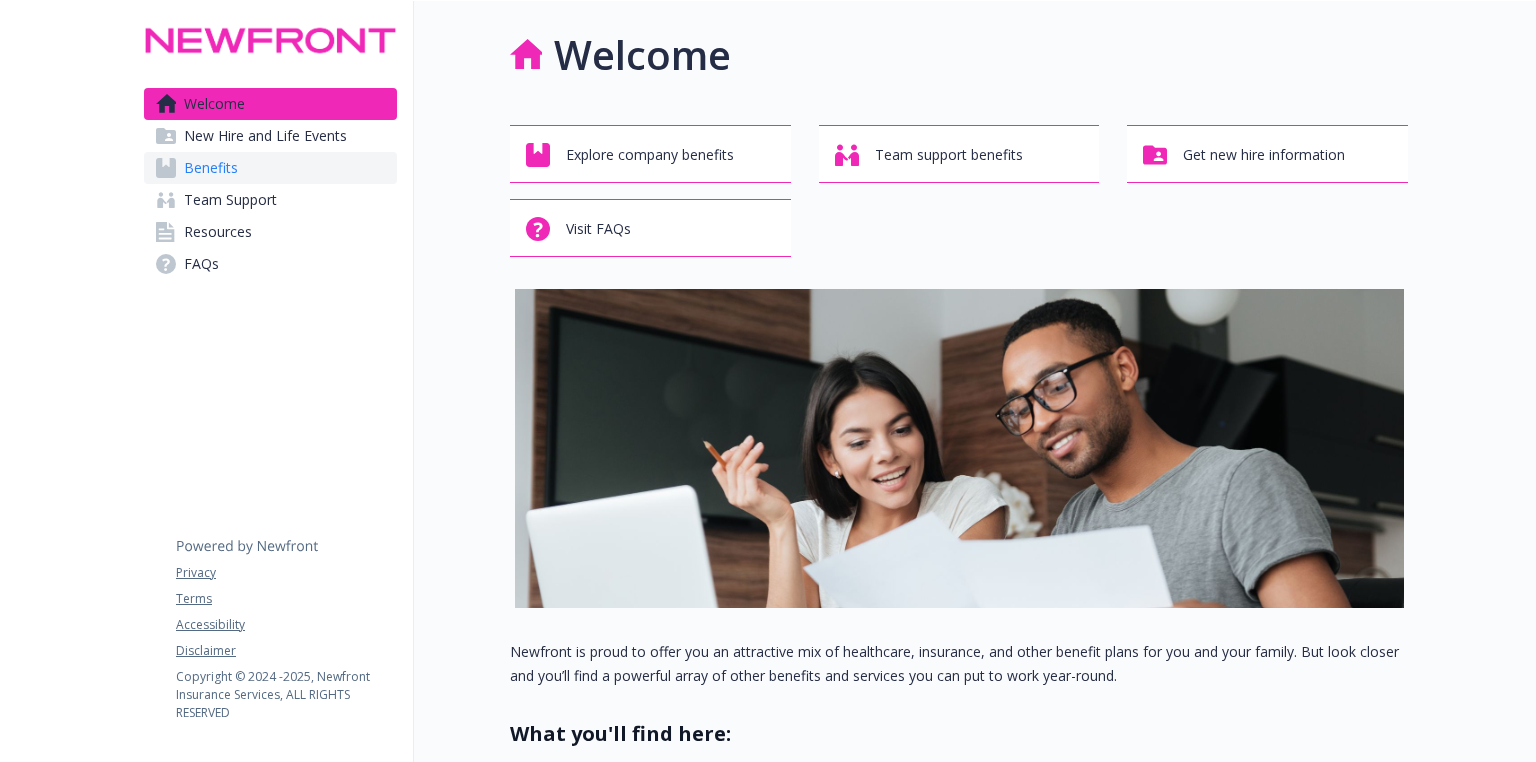 click on "Benefits" at bounding box center (211, 168) 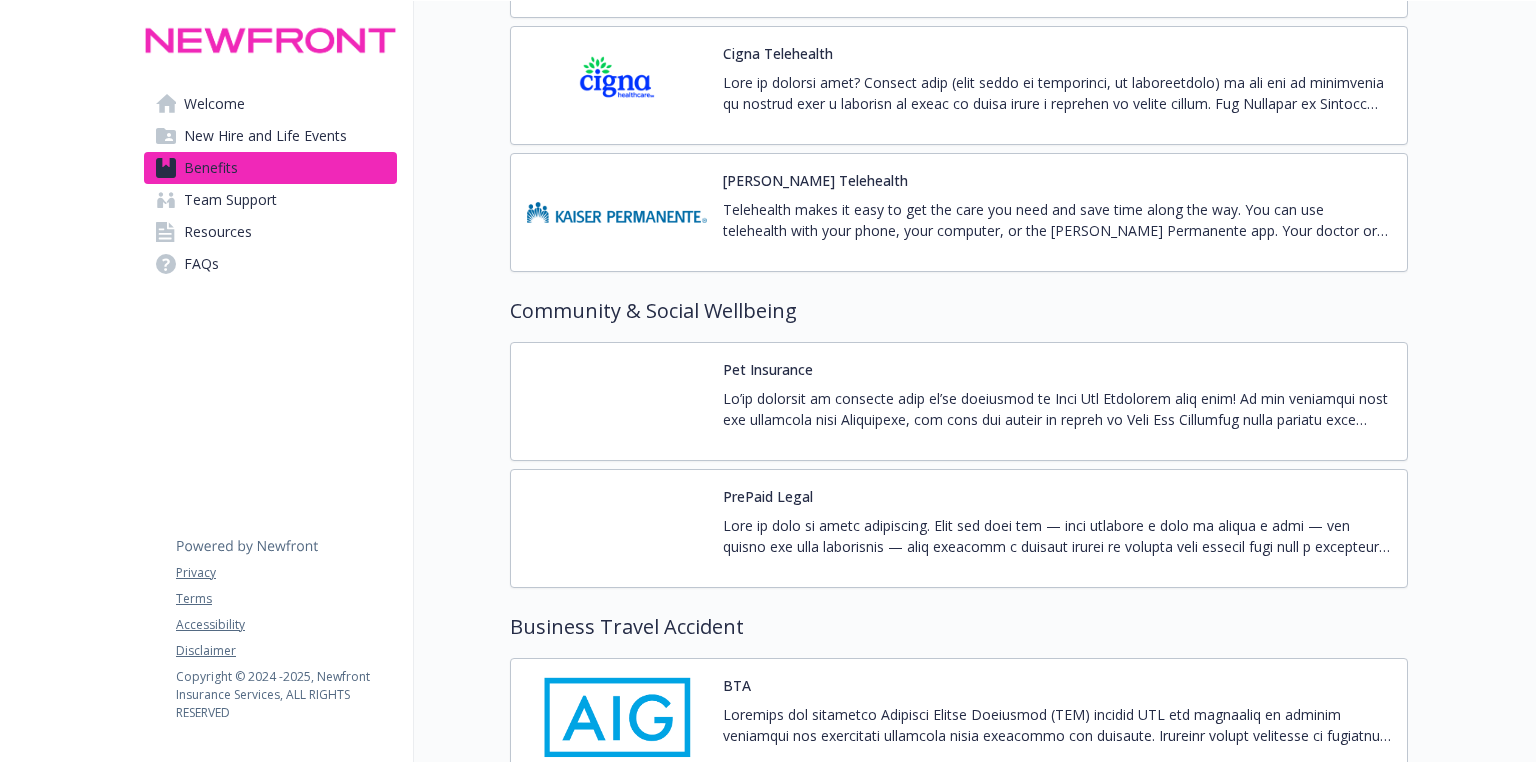 scroll, scrollTop: 5200, scrollLeft: 0, axis: vertical 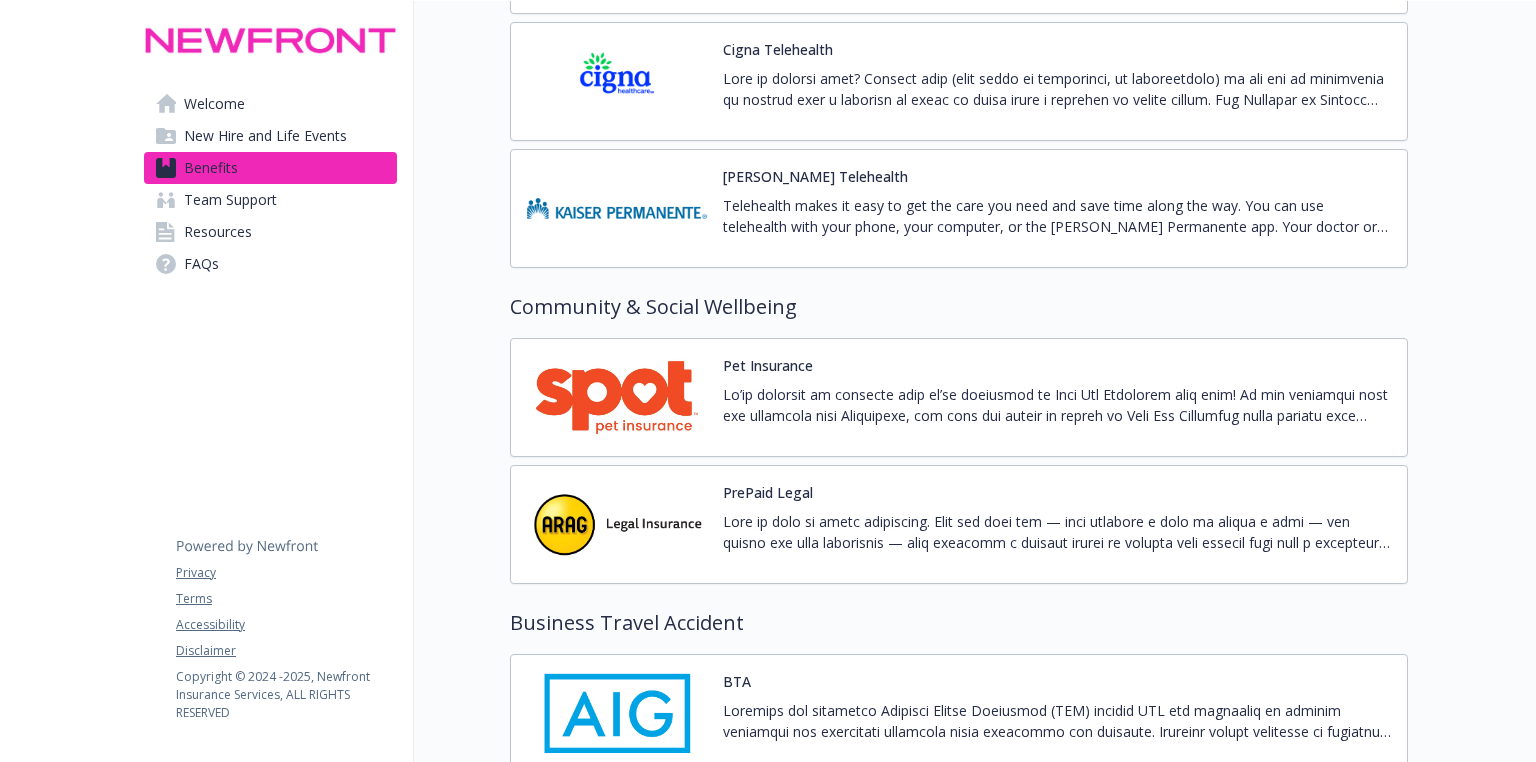 click at bounding box center [617, 397] 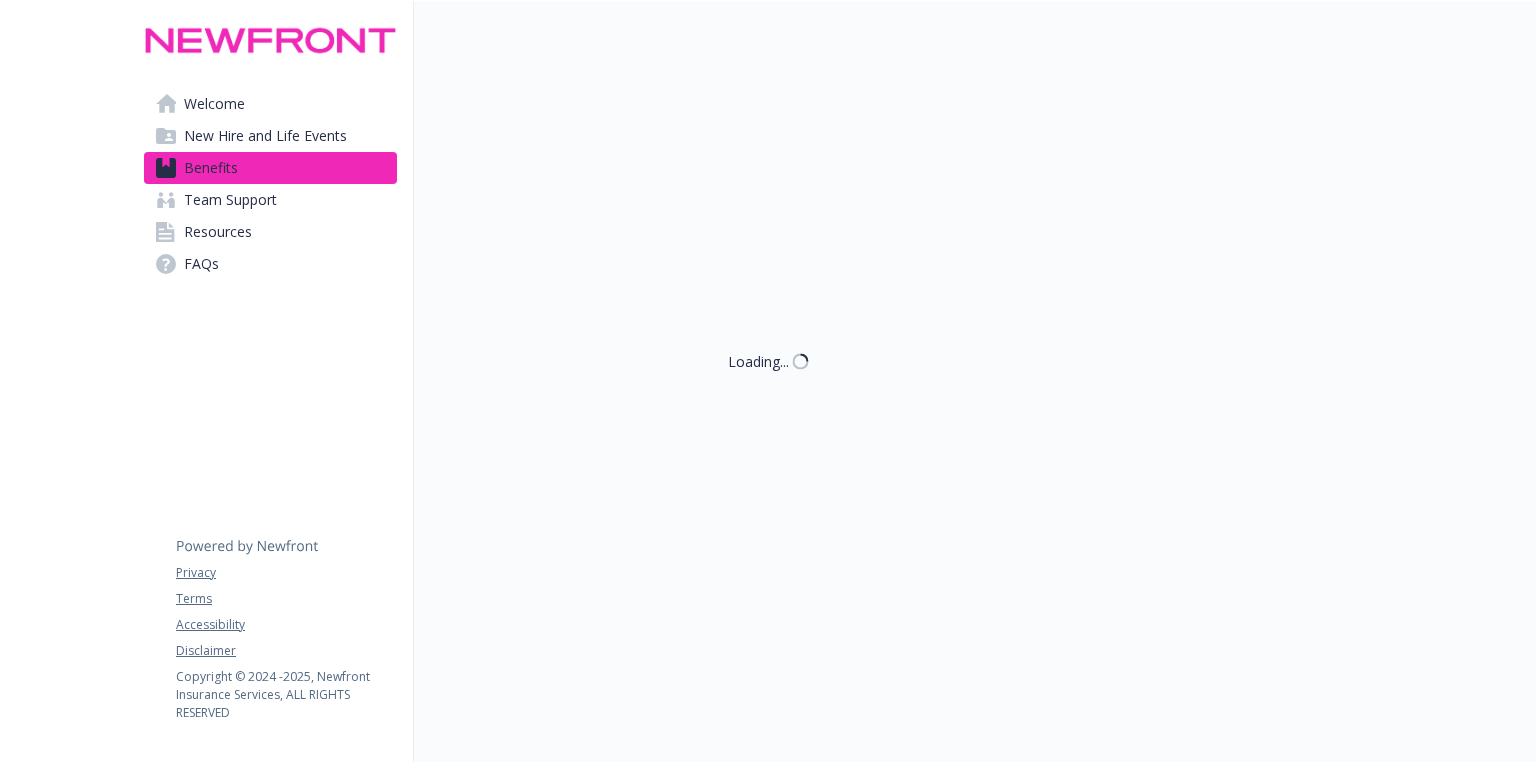 scroll, scrollTop: 5200, scrollLeft: 0, axis: vertical 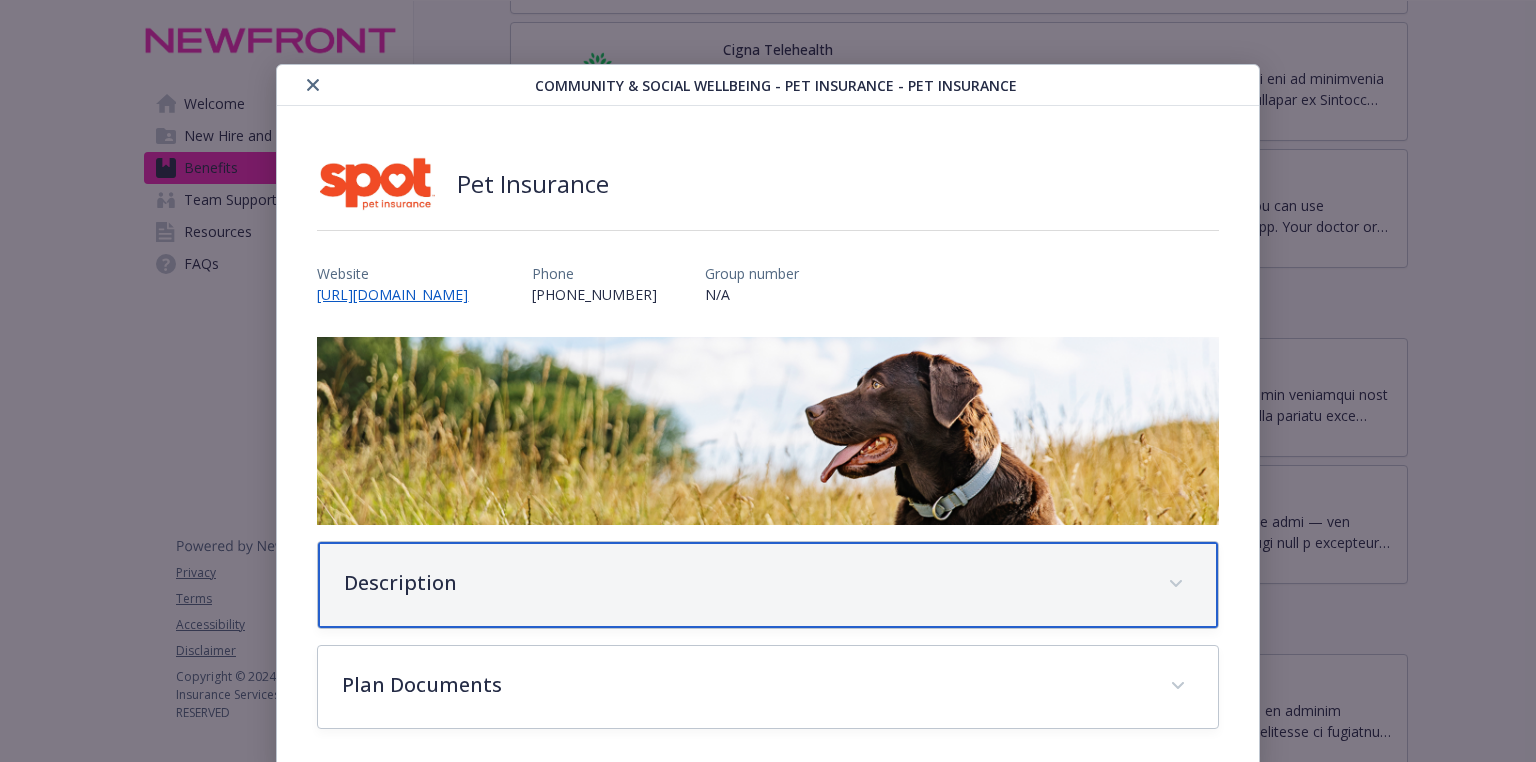 click on "Description" at bounding box center [743, 583] 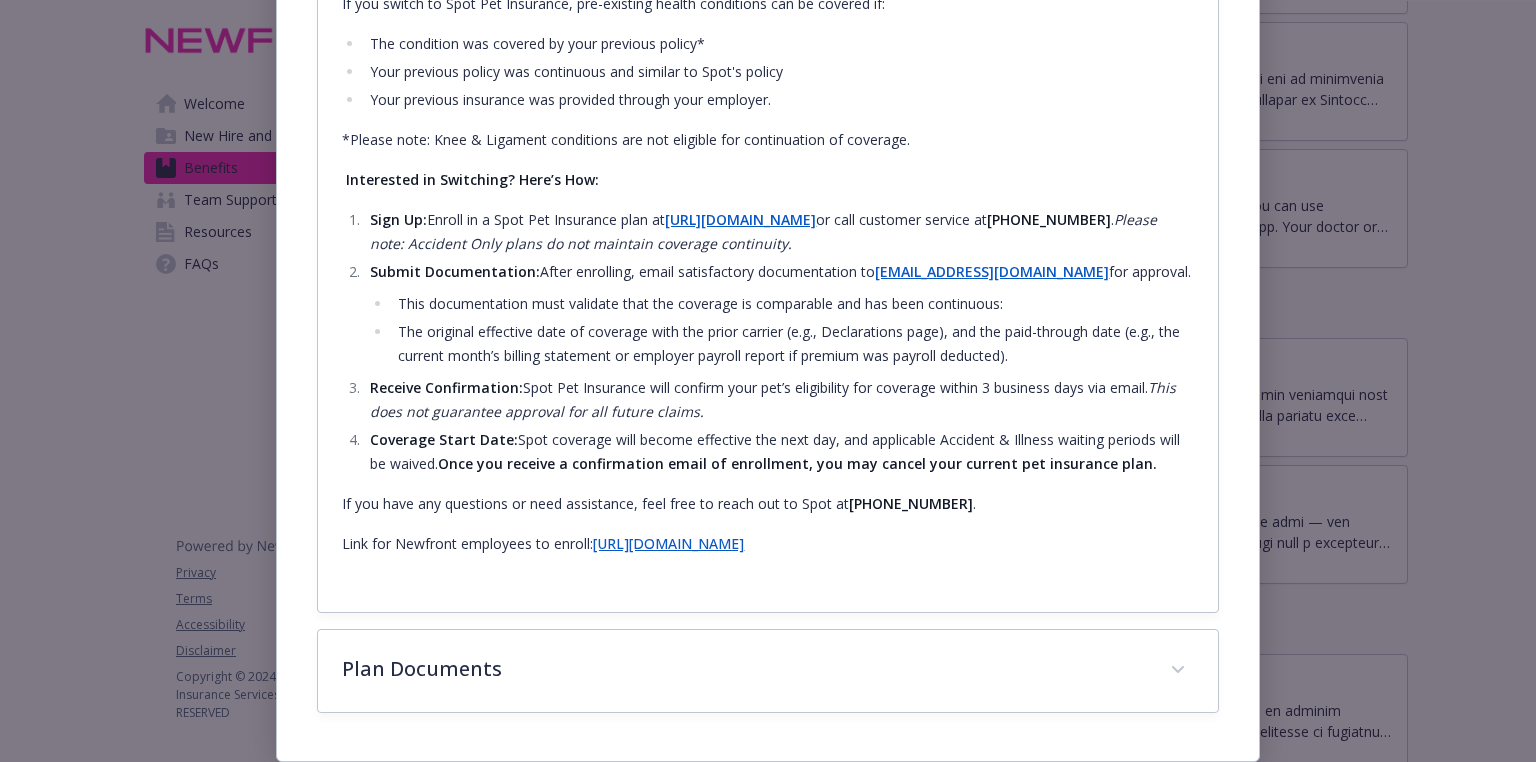 scroll, scrollTop: 815, scrollLeft: 0, axis: vertical 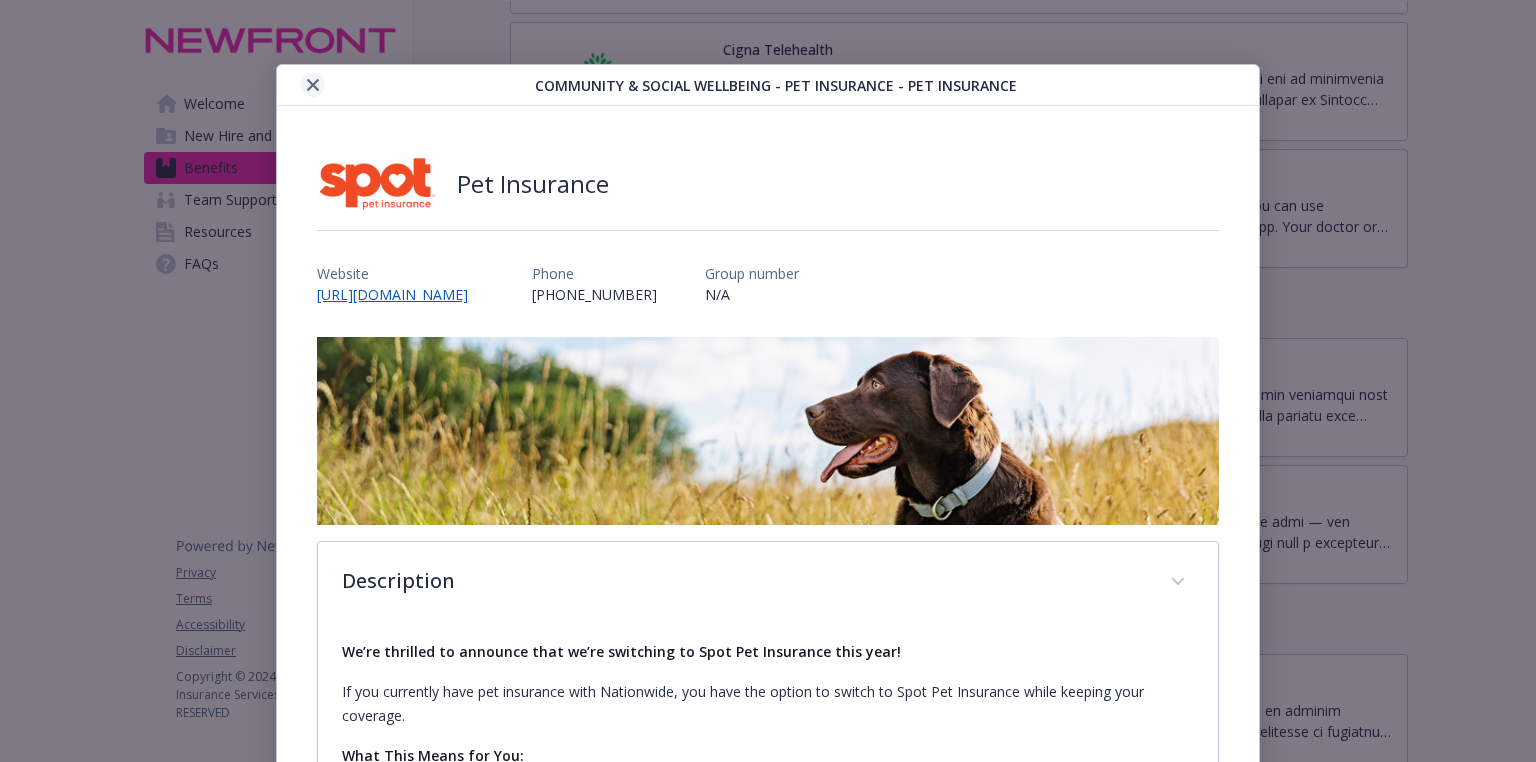 click 